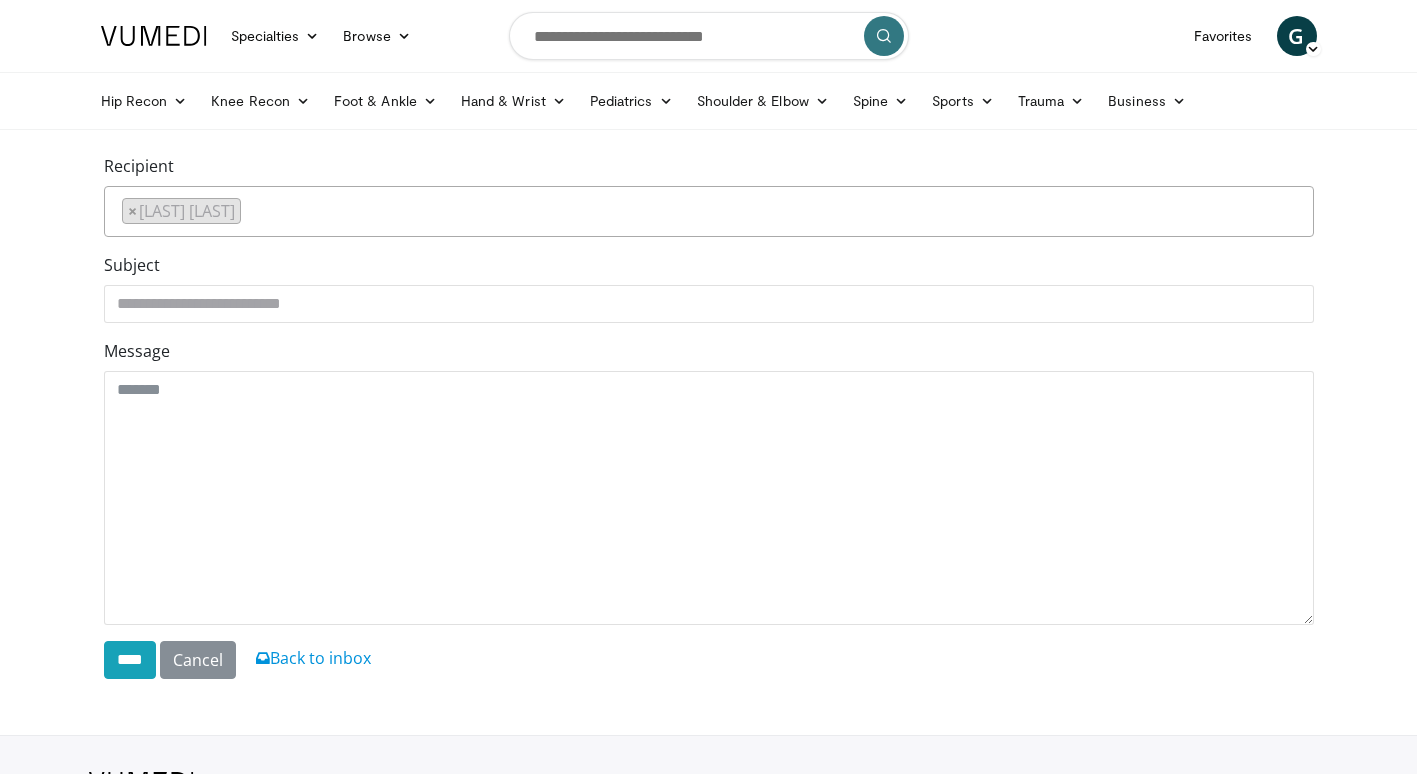 scroll, scrollTop: 0, scrollLeft: 0, axis: both 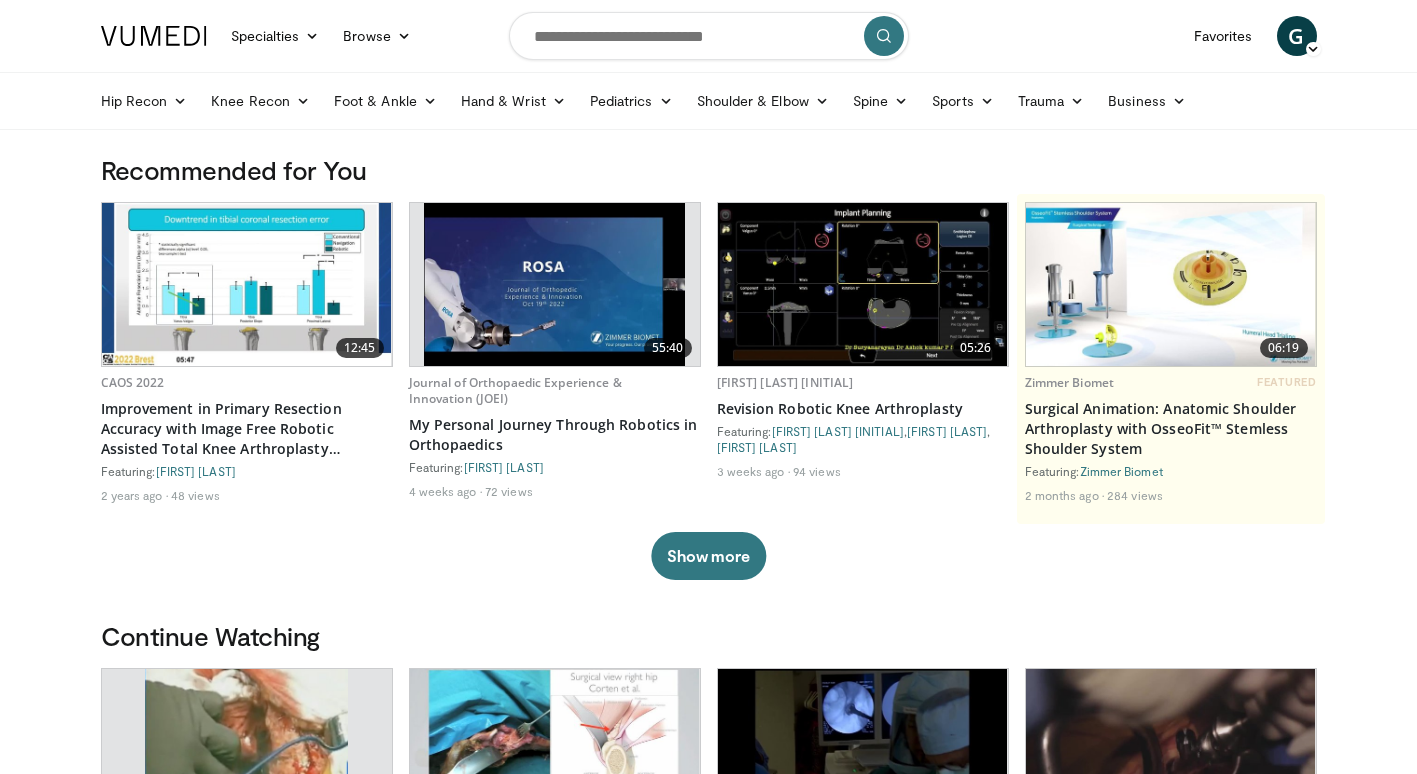 click on "Specialties
Adult & Family Medicine
Allergy, Asthma, Immunology
Anesthesiology
Cardiology
Dental
Dermatology
Endocrinology
Gastroenterology & Hepatology
General Surgery
Hematology & Oncology
Infectious Disease
Nephrology
Neurology
Neurosurgery
Obstetrics & Gynecology
Ophthalmology
Oral Maxillofacial
Orthopaedics
Otolaryngology
Pediatrics
Plastic Surgery
Podiatry
Psychiatry
Pulmonology
Radiation Oncology
Radiology
Rheumatology
Urology
Videos" at bounding box center (708, 387) 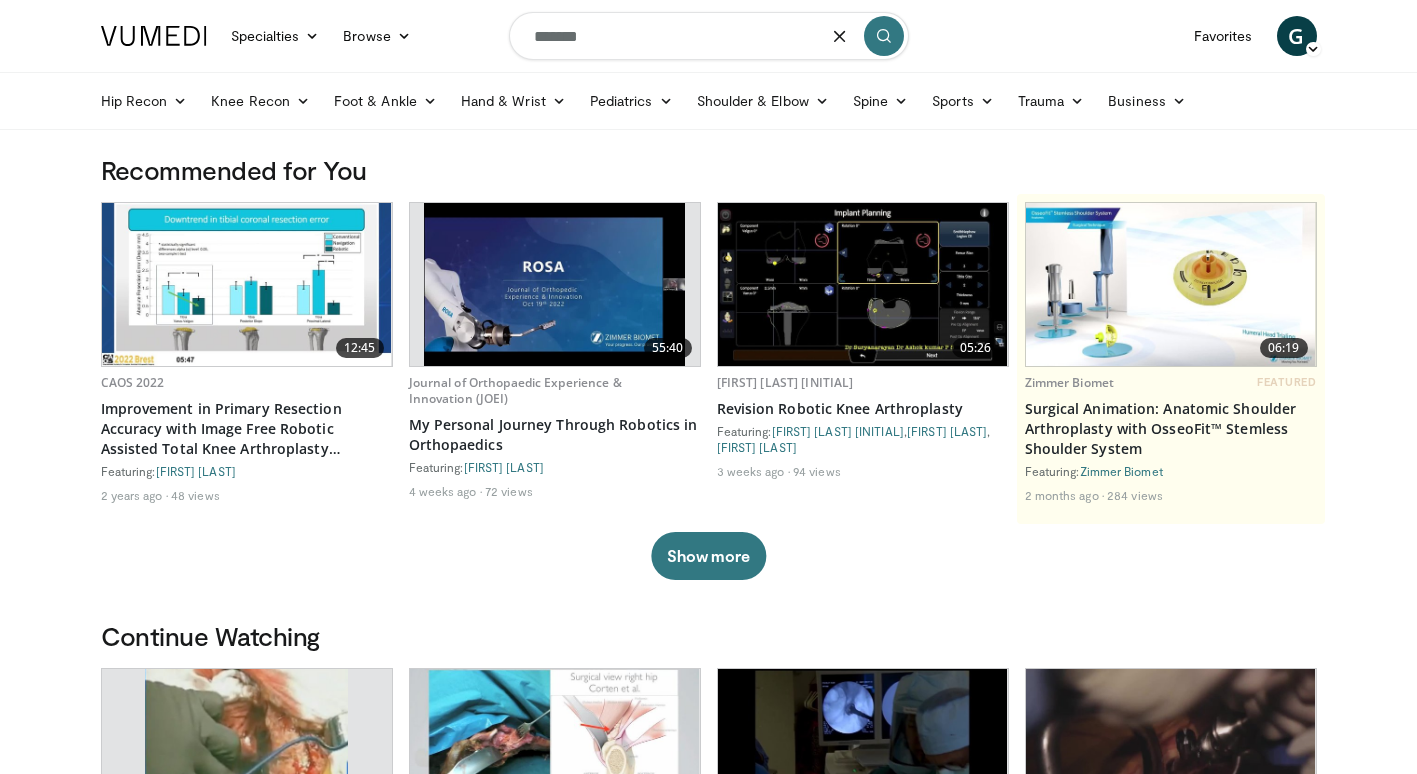 type on "*******" 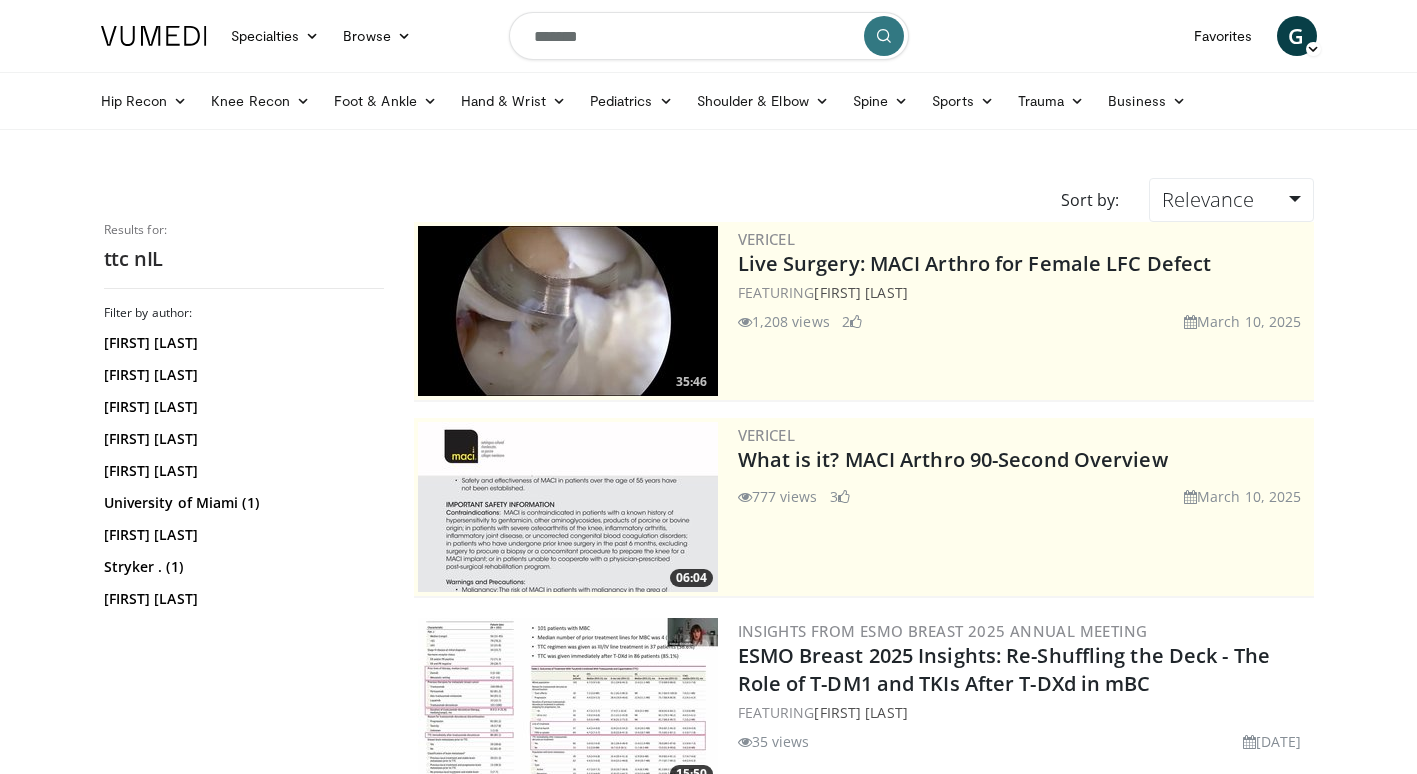 scroll, scrollTop: 0, scrollLeft: 0, axis: both 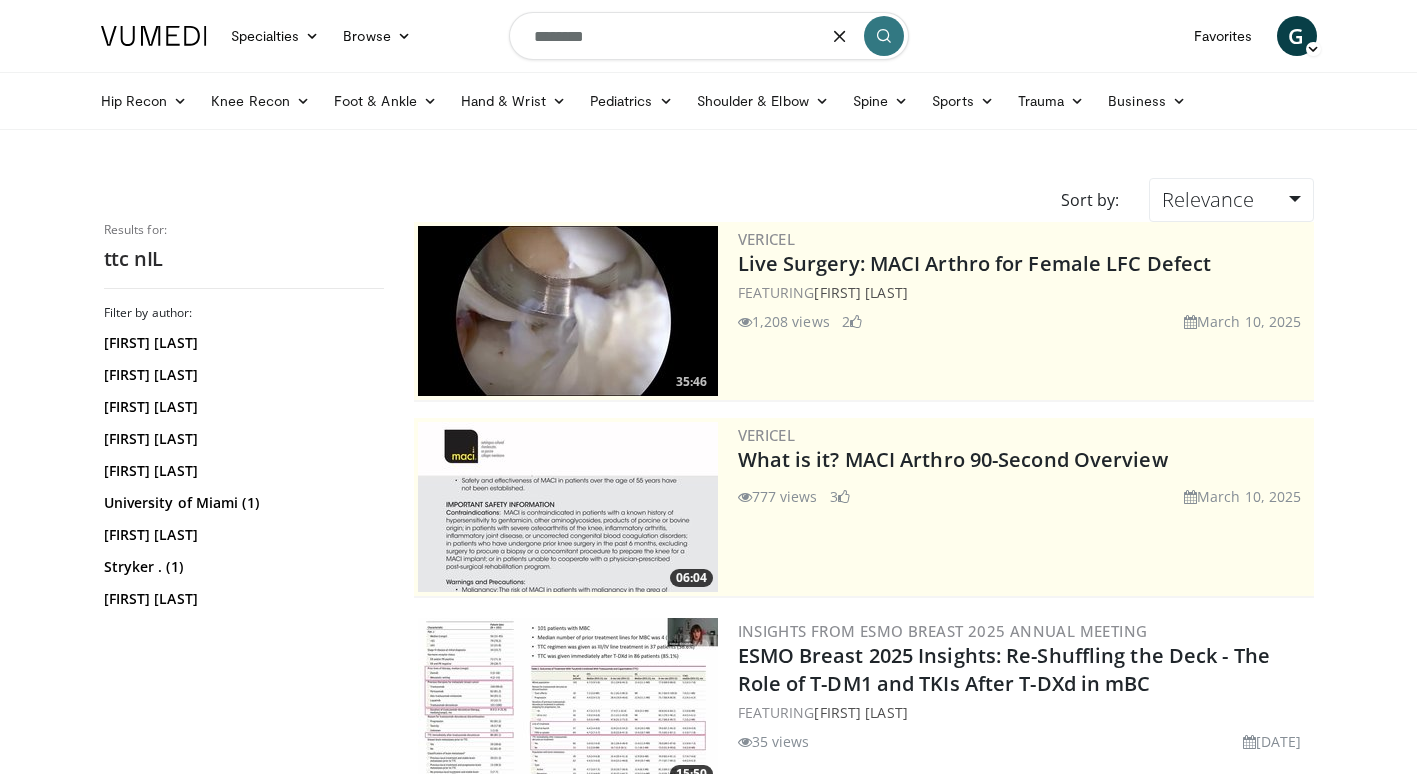 type on "********" 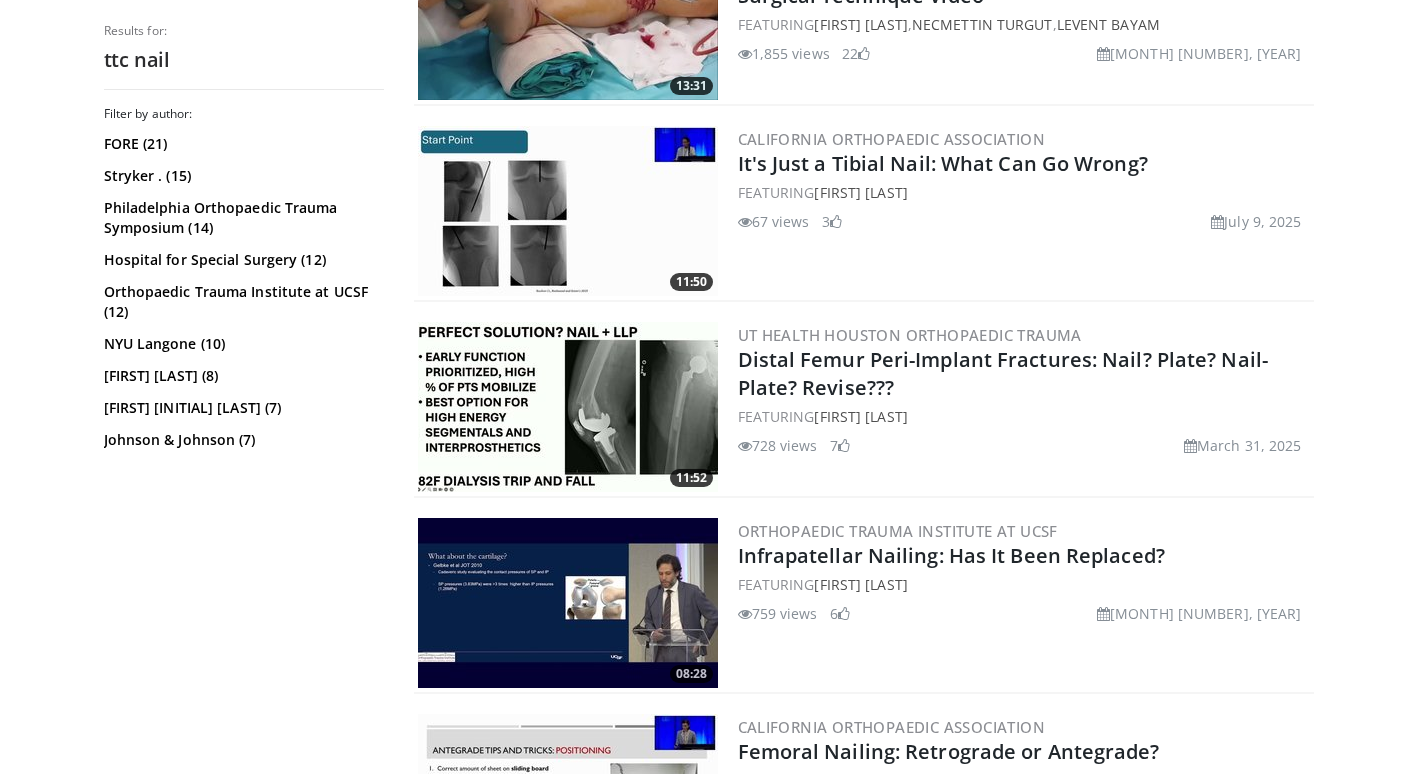 scroll, scrollTop: 1864, scrollLeft: 0, axis: vertical 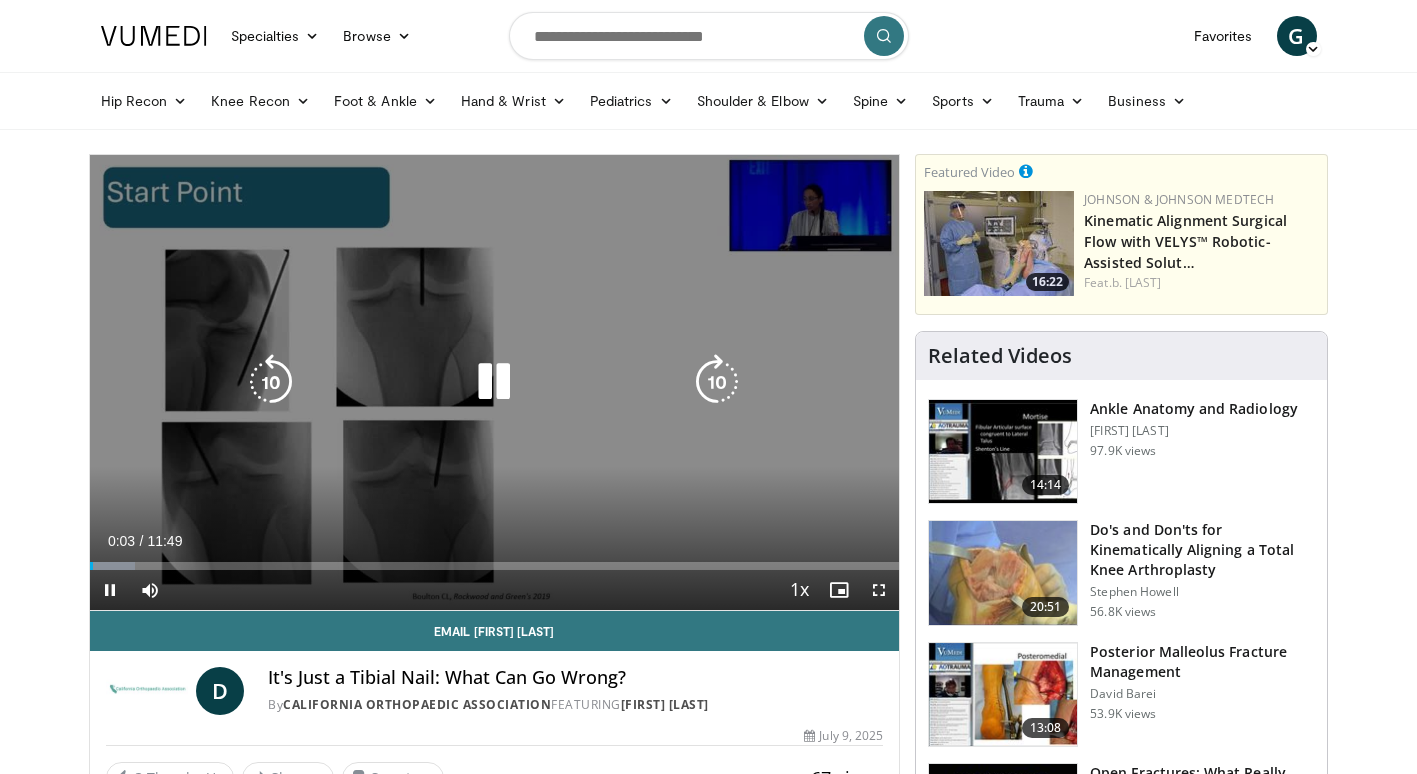 drag, startPoint x: 413, startPoint y: 522, endPoint x: 267, endPoint y: 576, distance: 155.6663 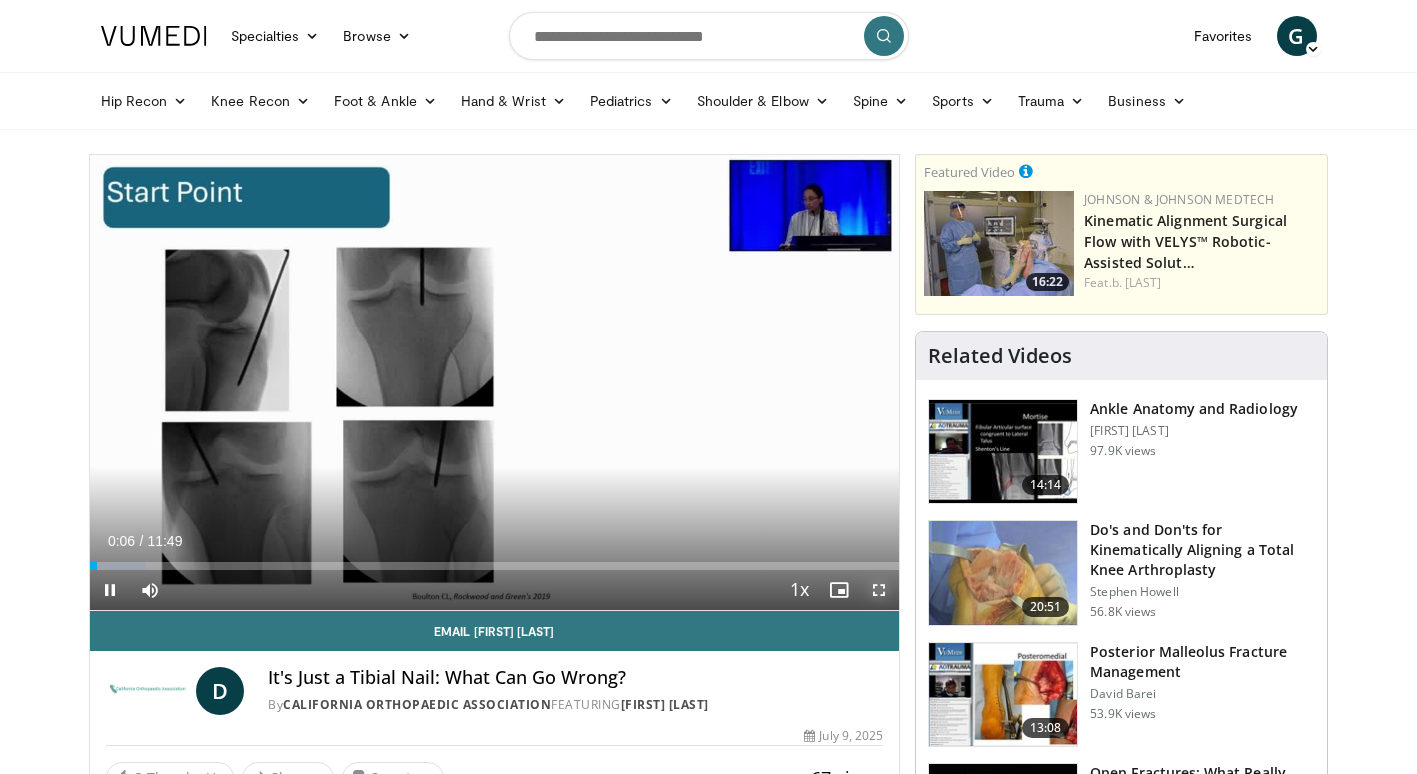click at bounding box center (879, 590) 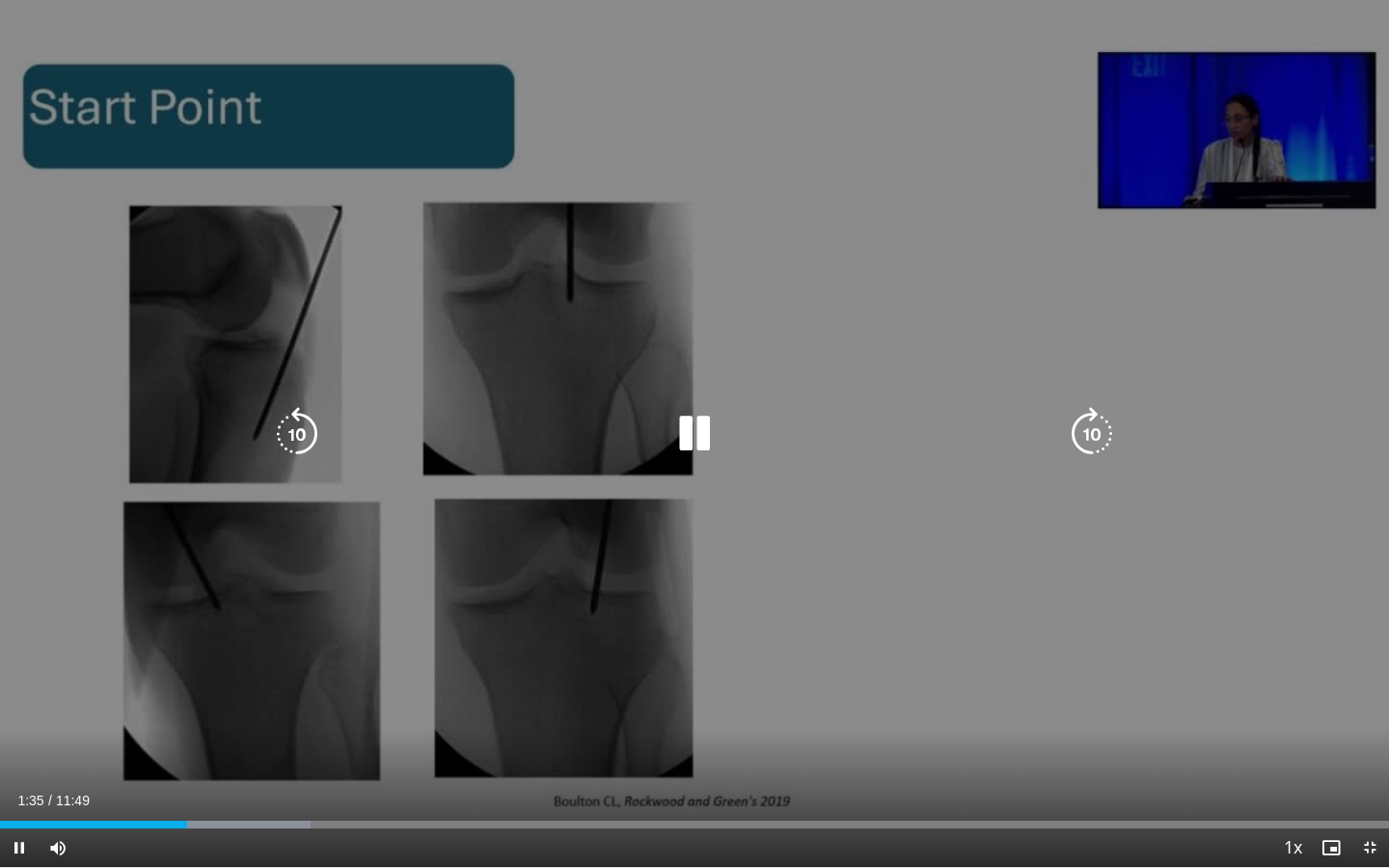 click at bounding box center [694, 434] 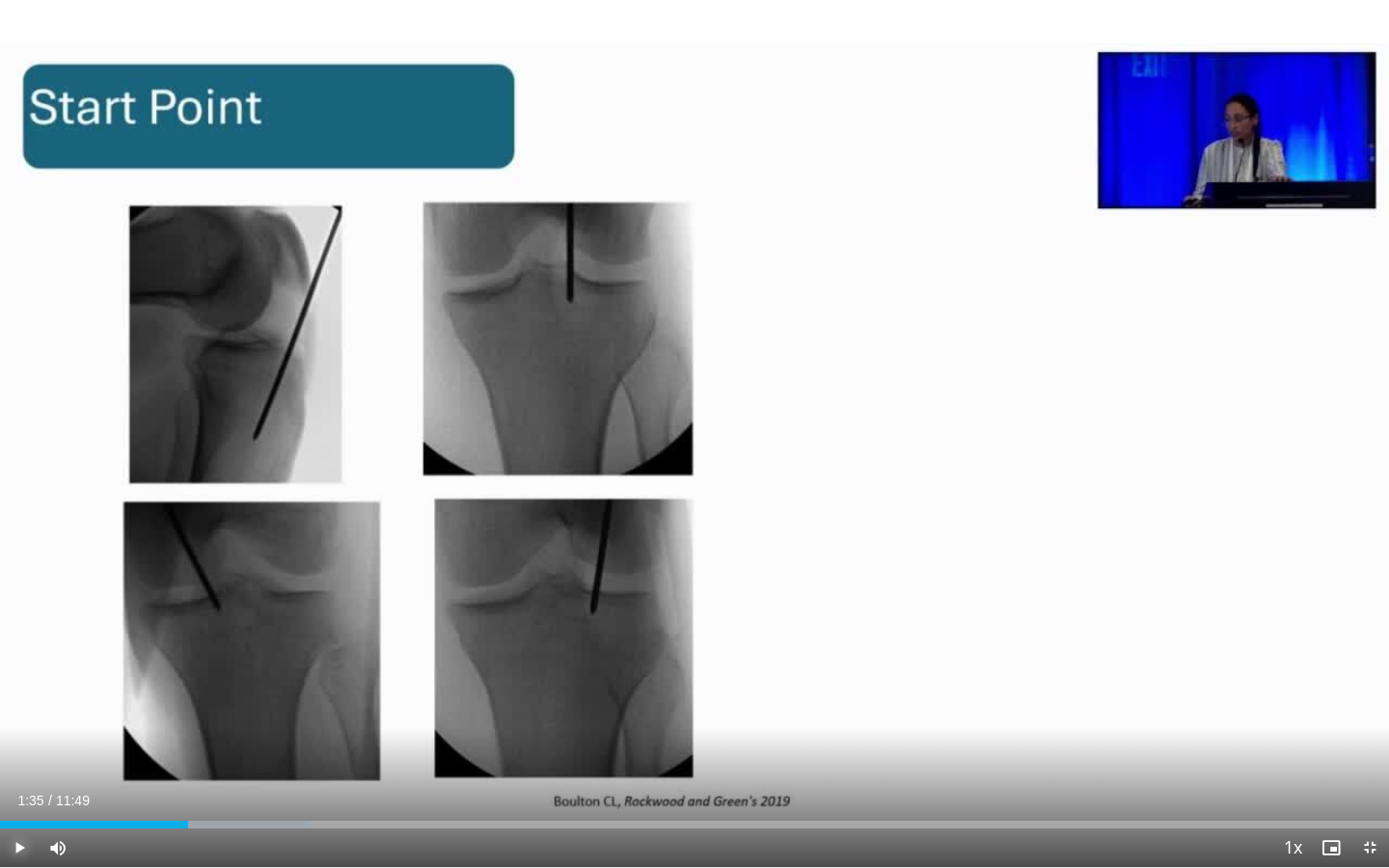 click at bounding box center (19, 848) 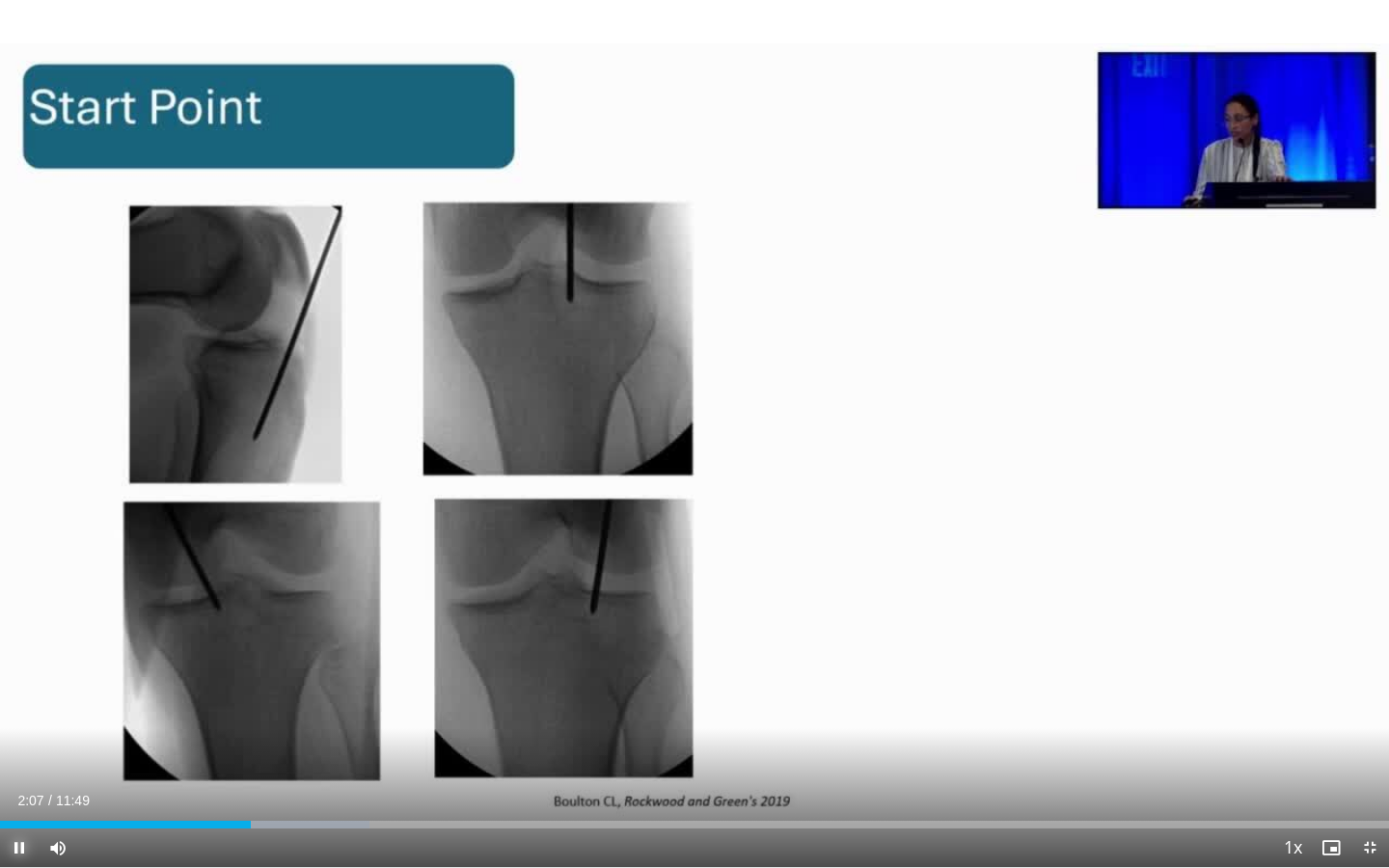 click at bounding box center (19, 848) 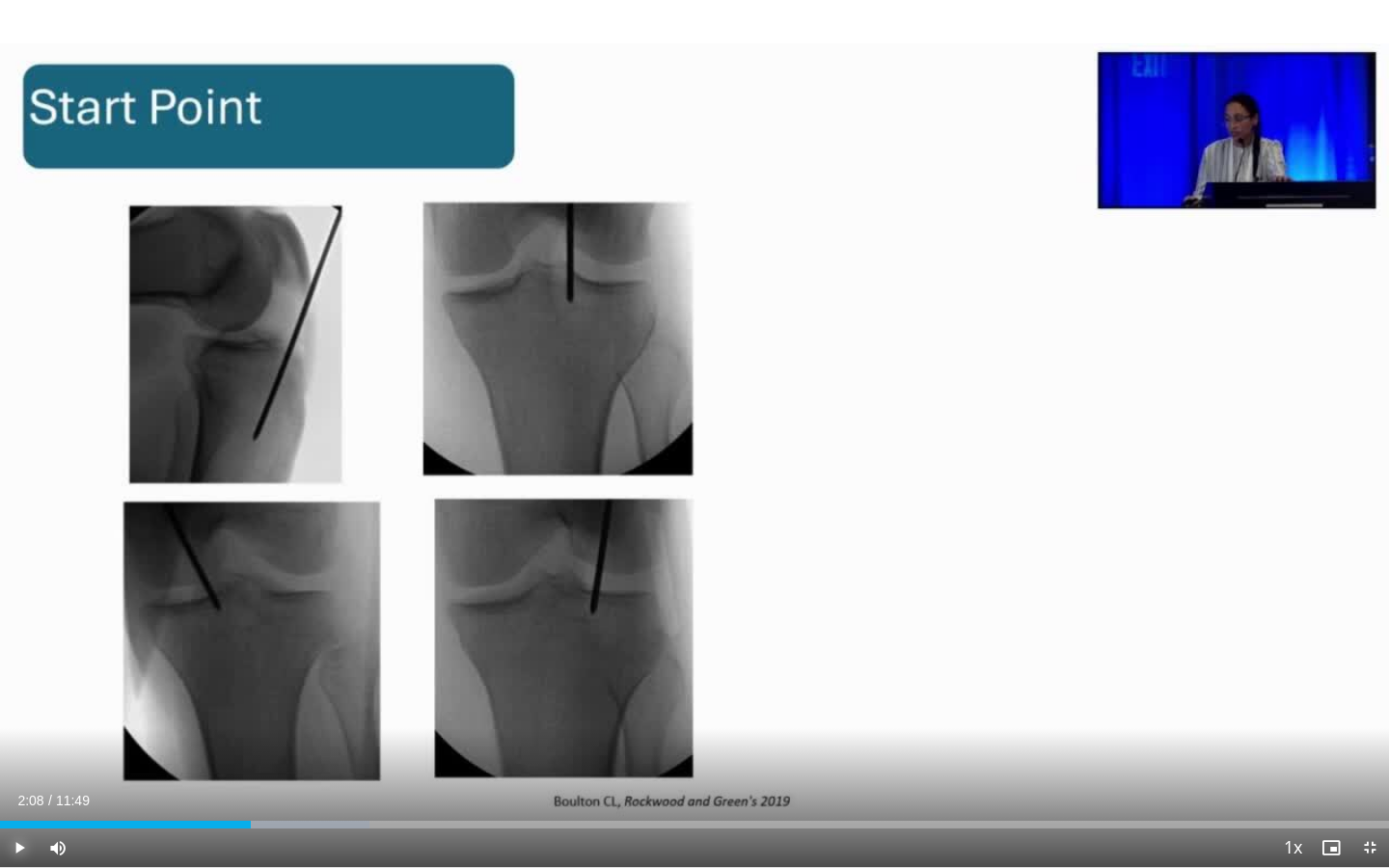 click at bounding box center [19, 848] 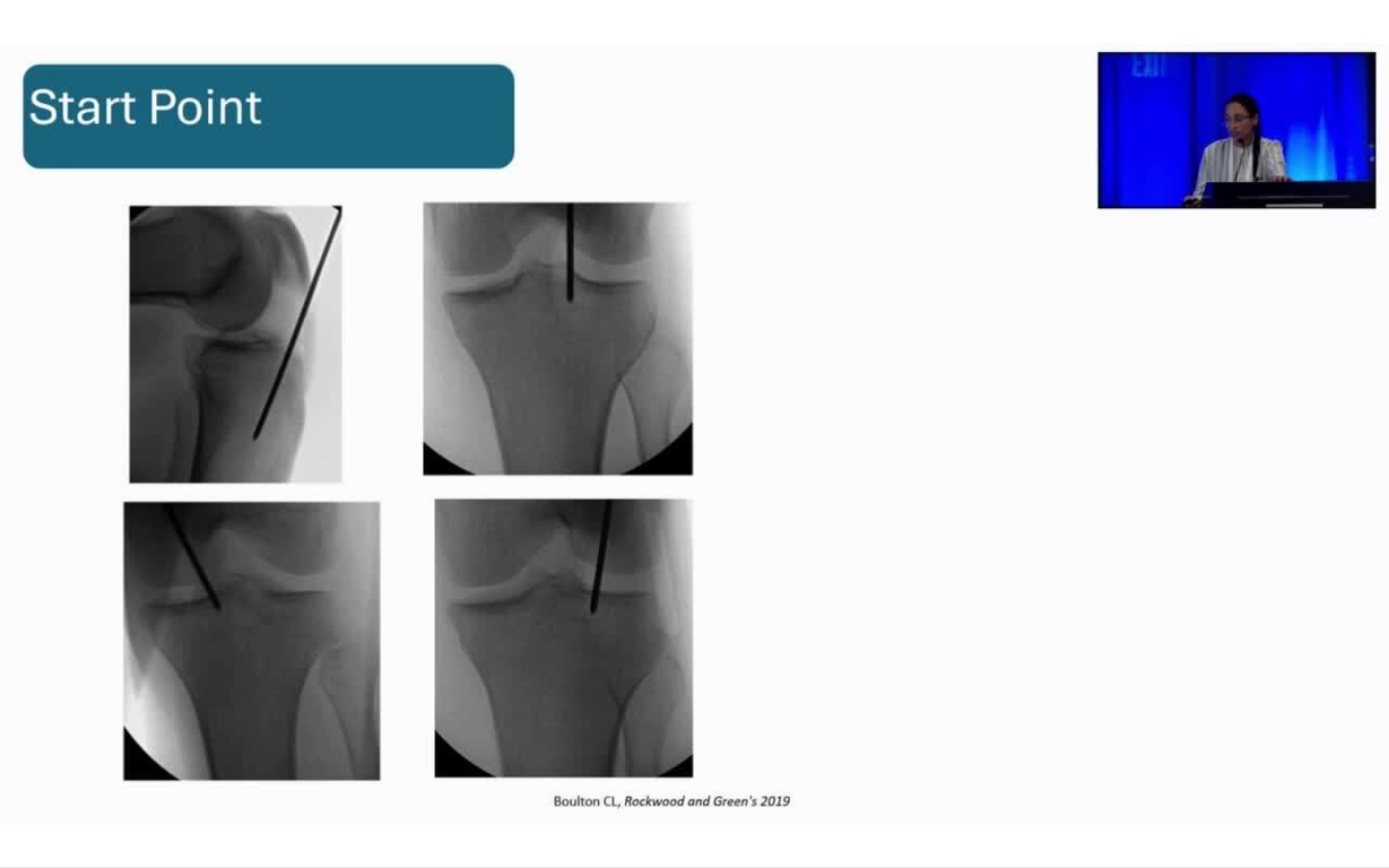 click on "**********" at bounding box center (694, 434) 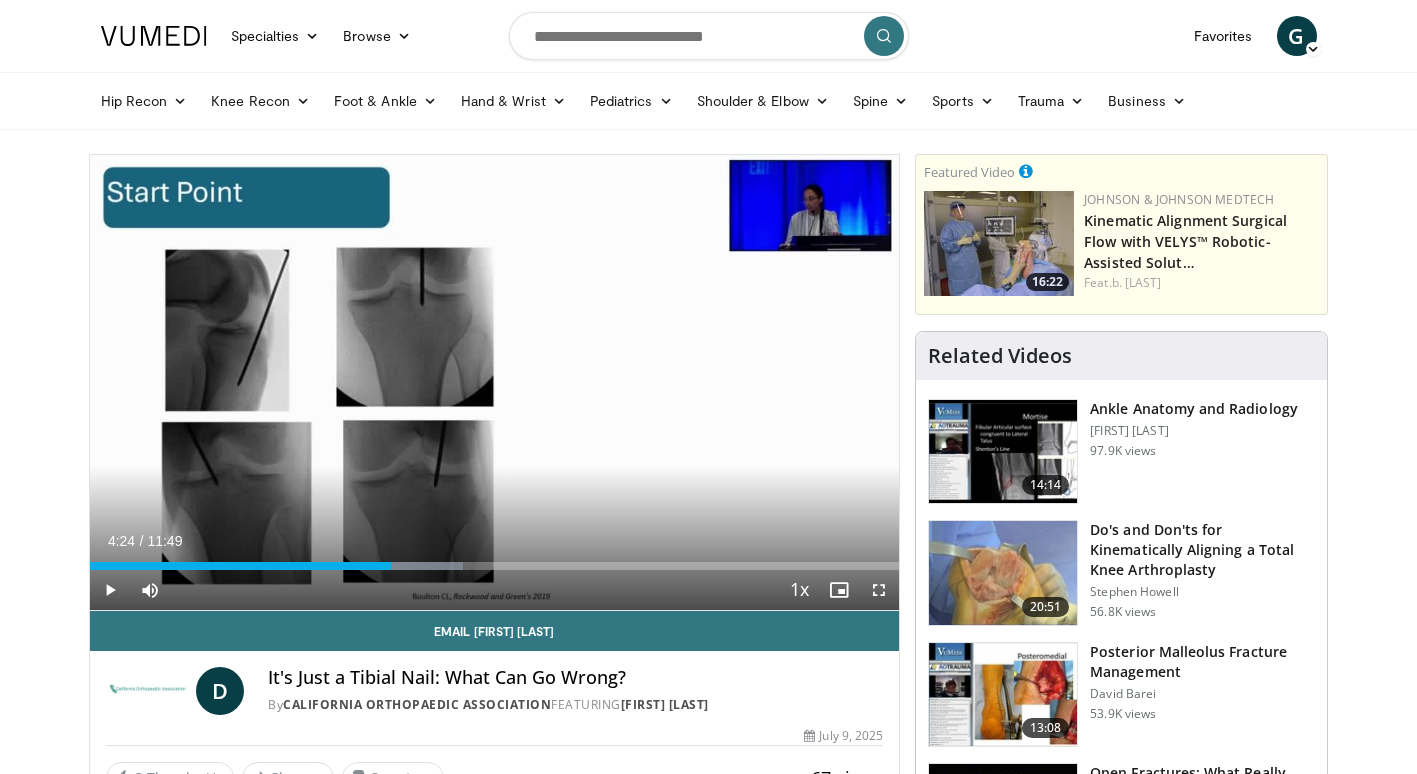 click on "Specialties
Adult & Family Medicine
Allergy, Asthma, Immunology
Anesthesiology
Cardiology
Dental
Dermatology
Endocrinology
Gastroenterology & Hepatology
General Surgery
Hematology & Oncology
Infectious Disease
Nephrology
Neurology
Neurosurgery
Obstetrics & Gynecology
Ophthalmology
Oral Maxillofacial
Orthopaedics
Otolaryngology
Pediatrics
Plastic Surgery
Podiatry
Psychiatry
Pulmonology
Radiation Oncology
Radiology
Rheumatology
Urology" at bounding box center (708, 1607) 